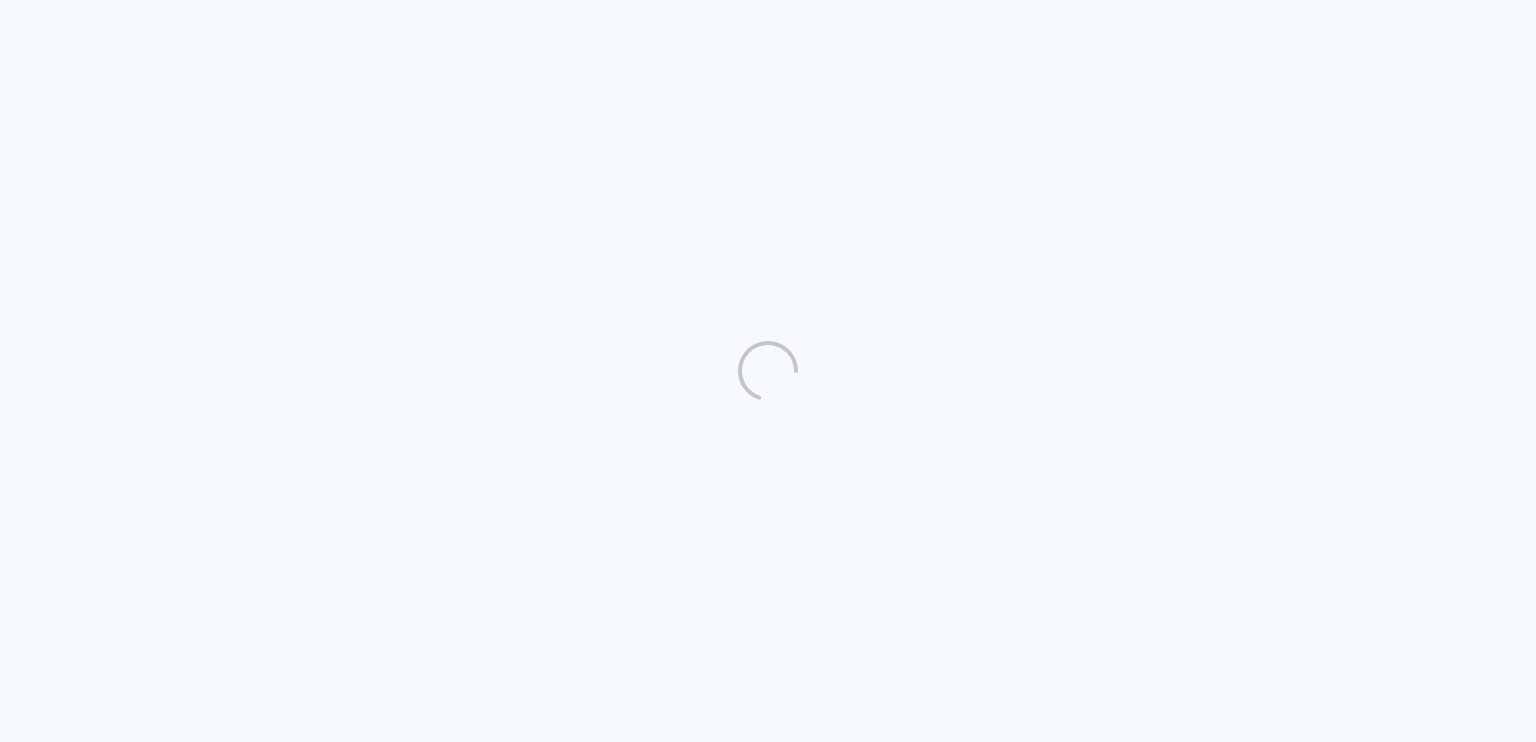 scroll, scrollTop: 0, scrollLeft: 0, axis: both 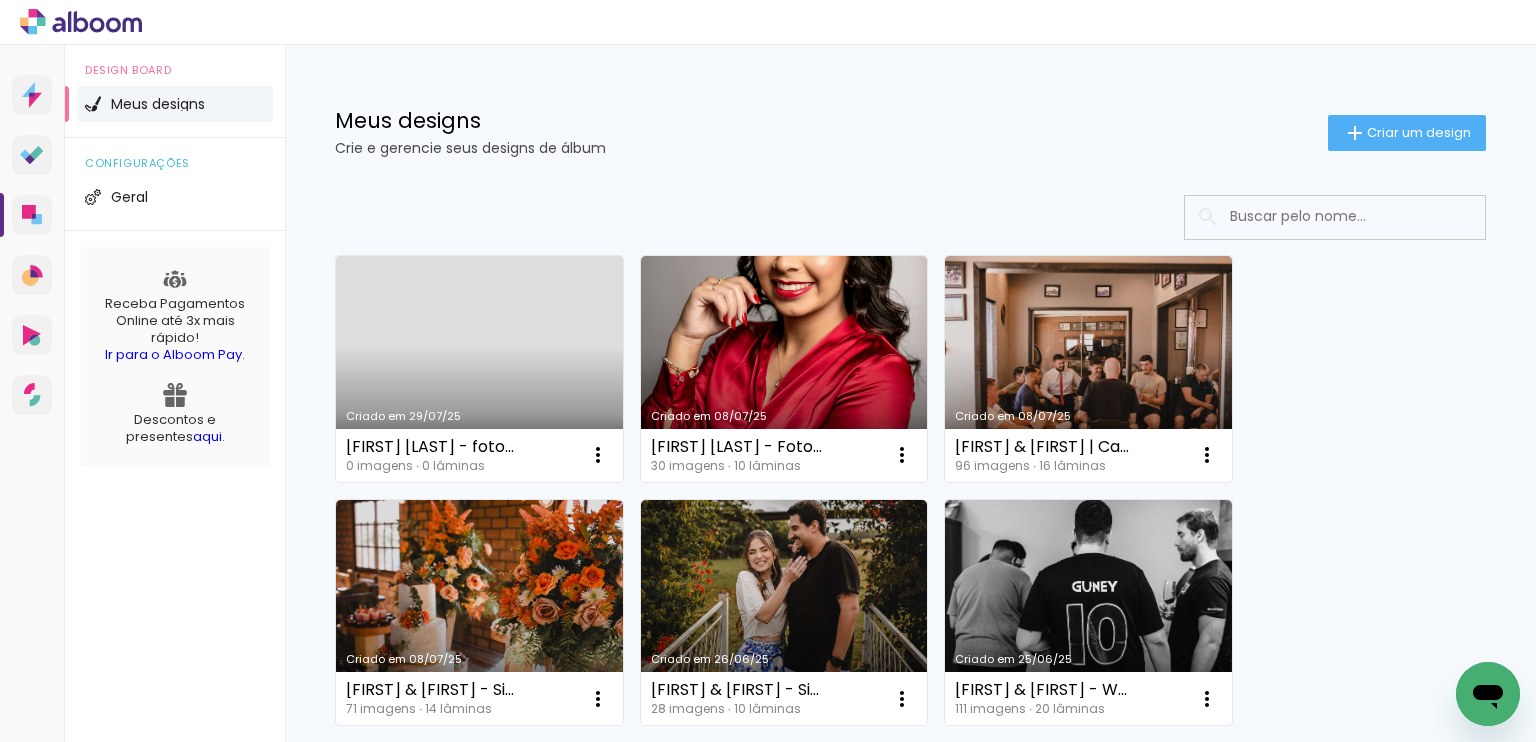 click on "Meus designs" 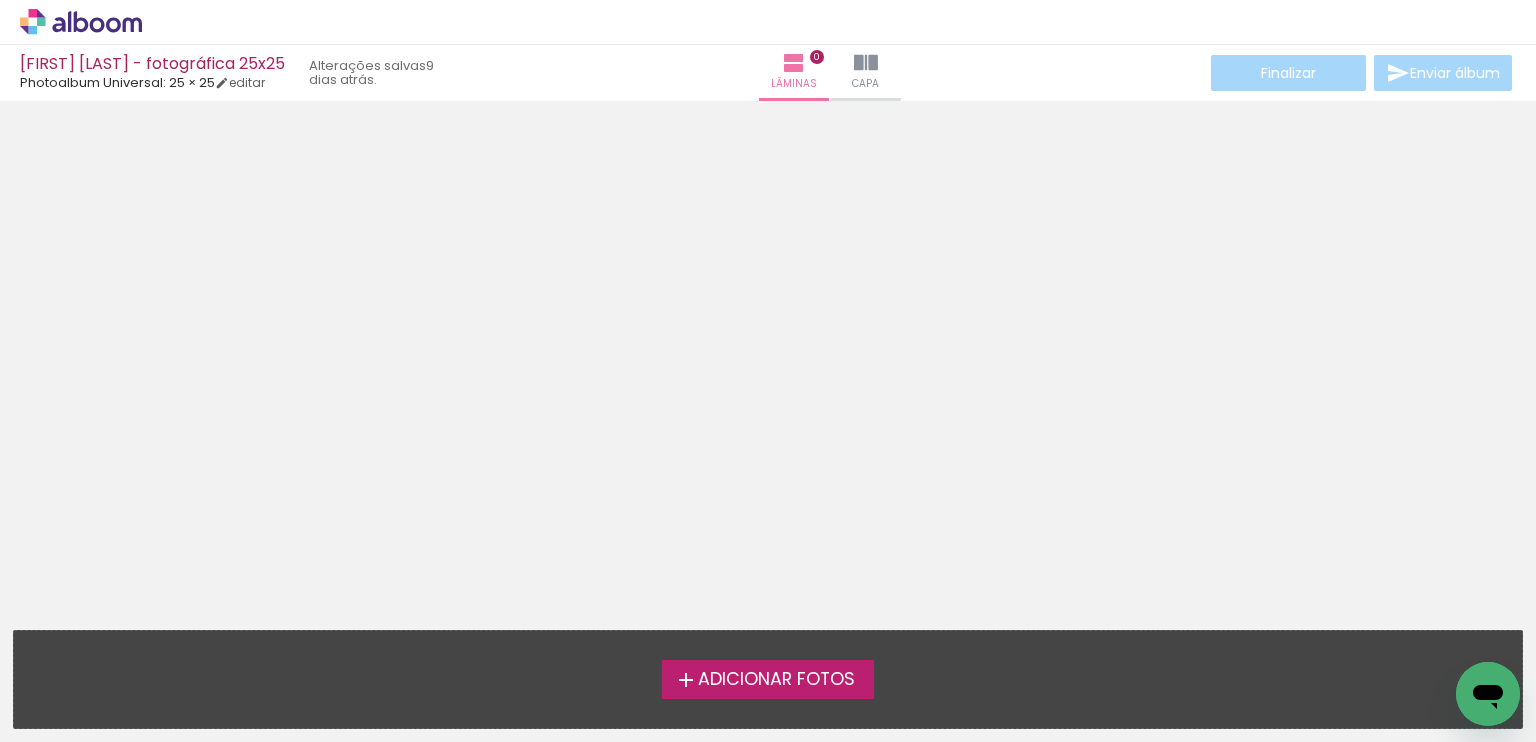 click on "Adicionar Fotos" at bounding box center (768, 679) 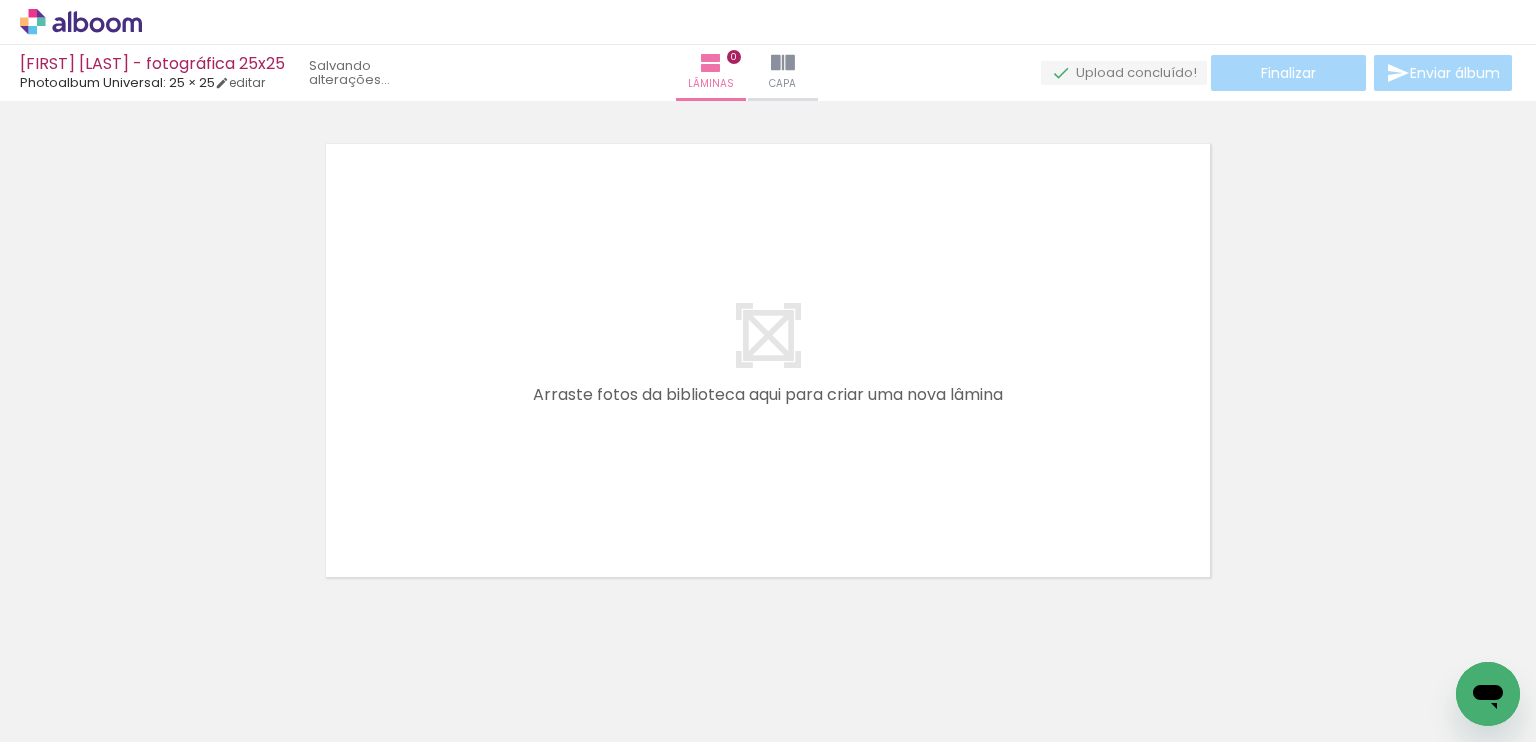 scroll, scrollTop: 25, scrollLeft: 0, axis: vertical 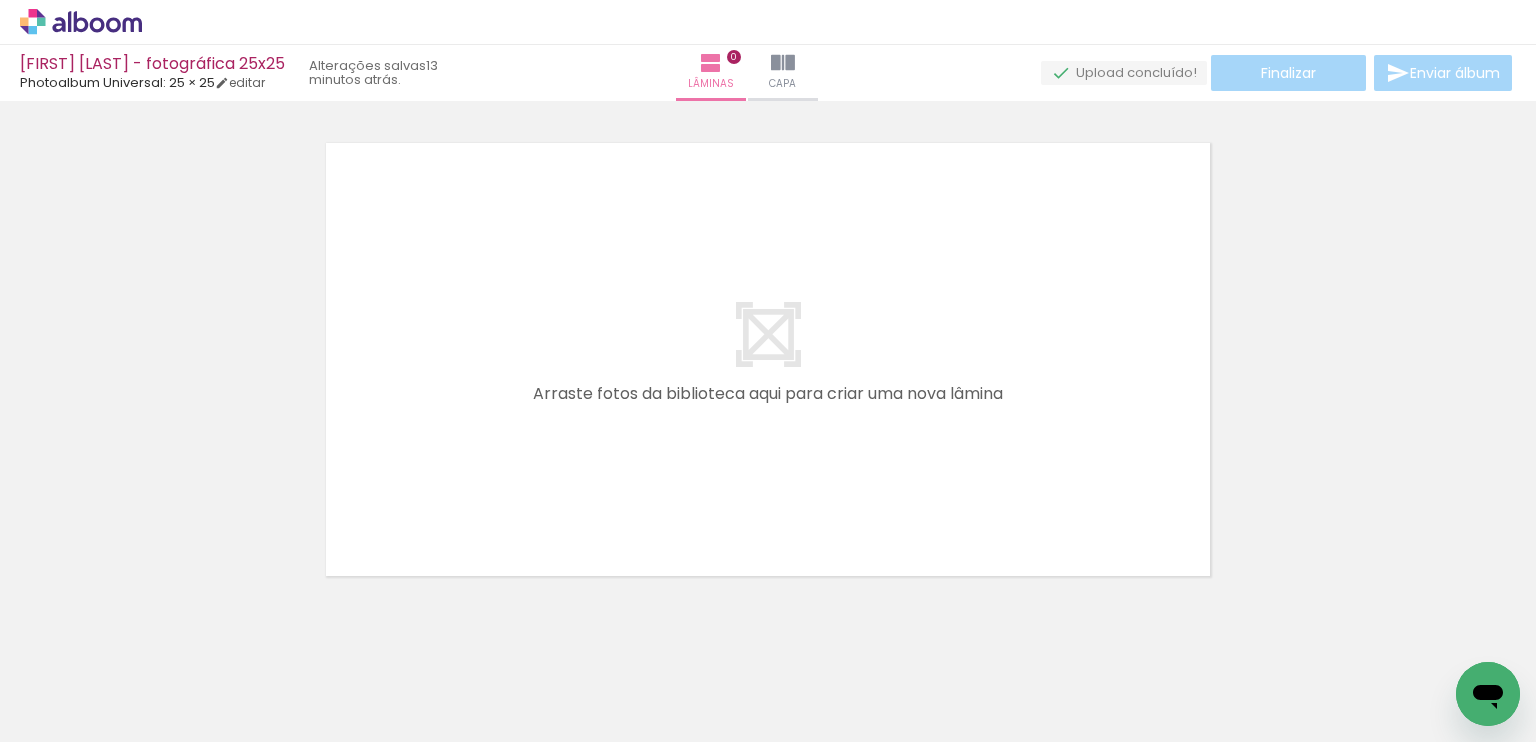 click 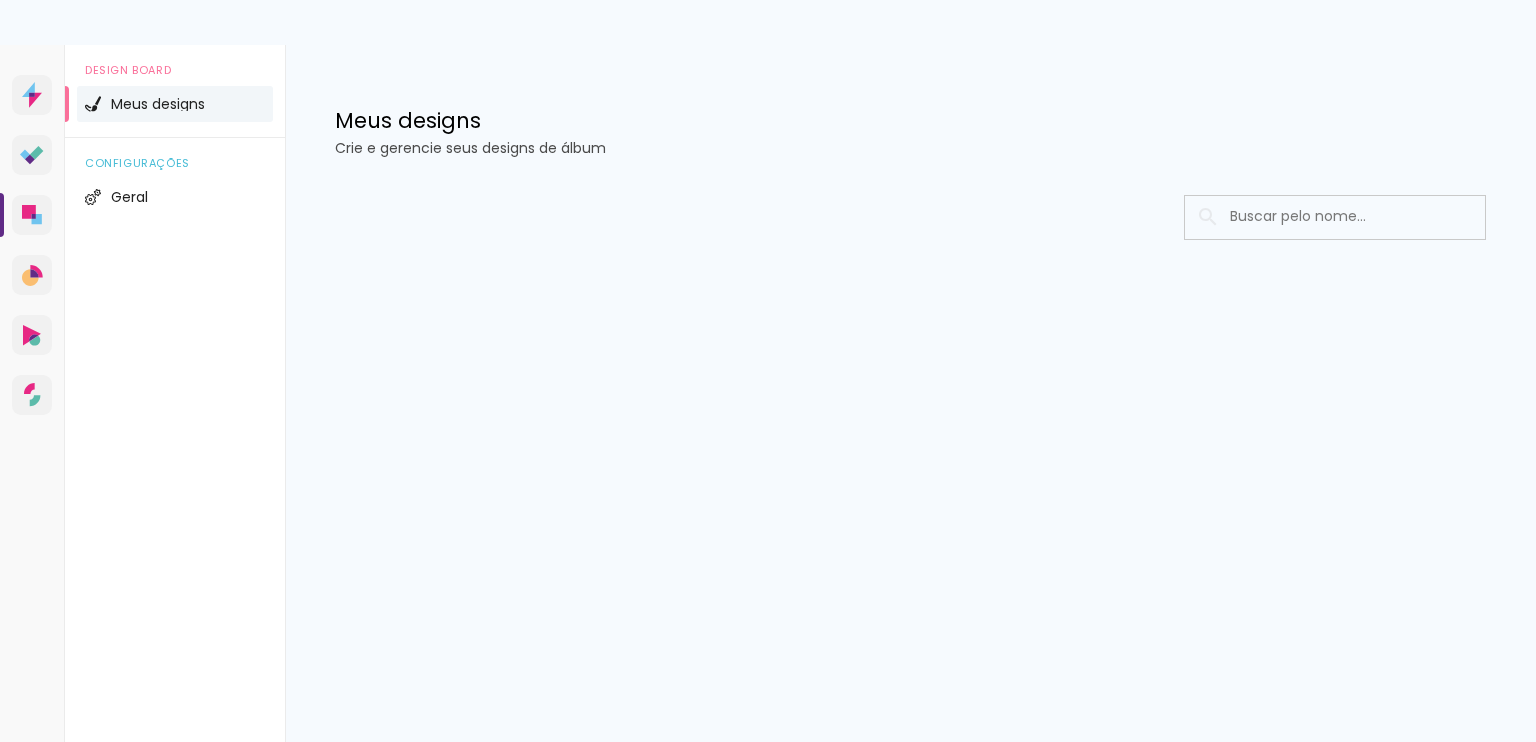scroll, scrollTop: 0, scrollLeft: 0, axis: both 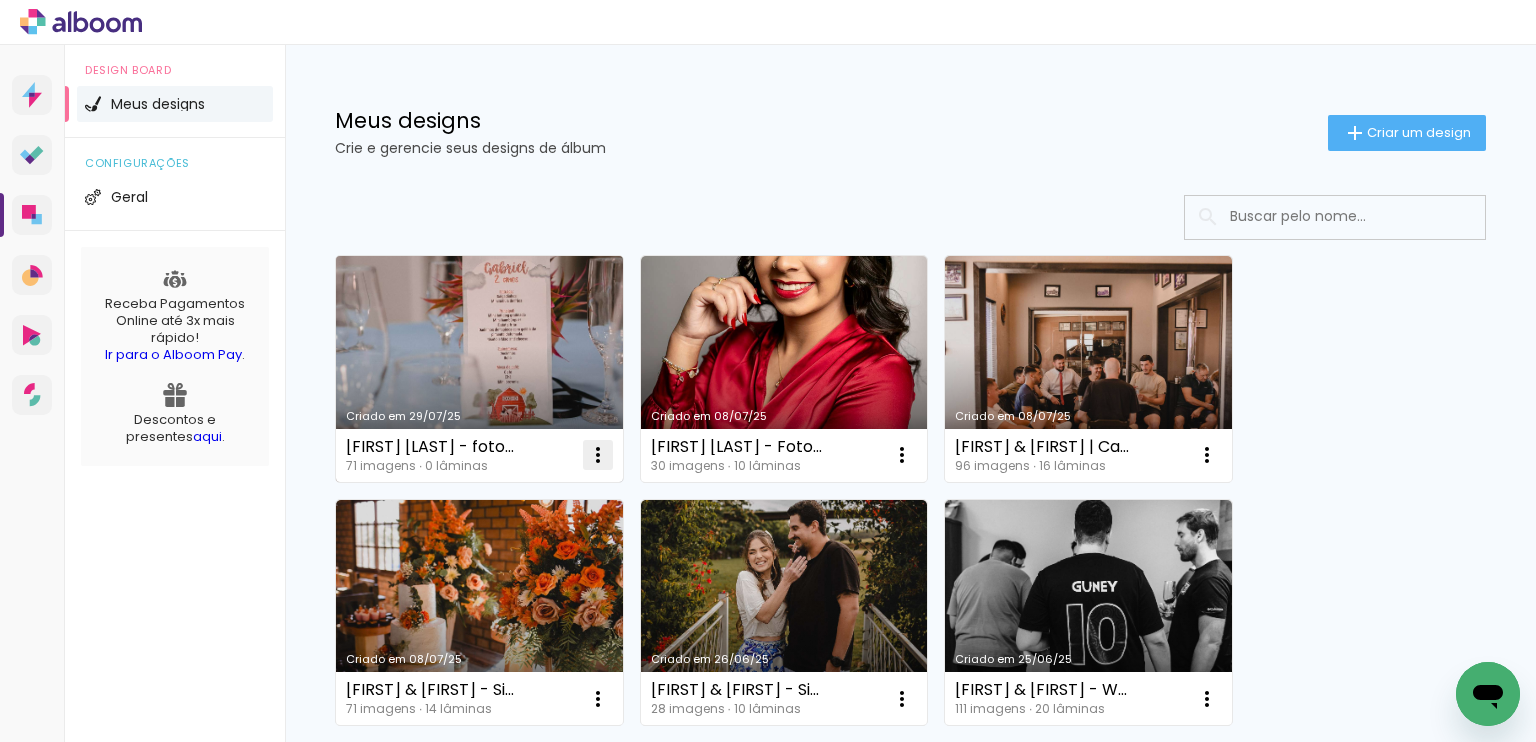 click at bounding box center (598, 455) 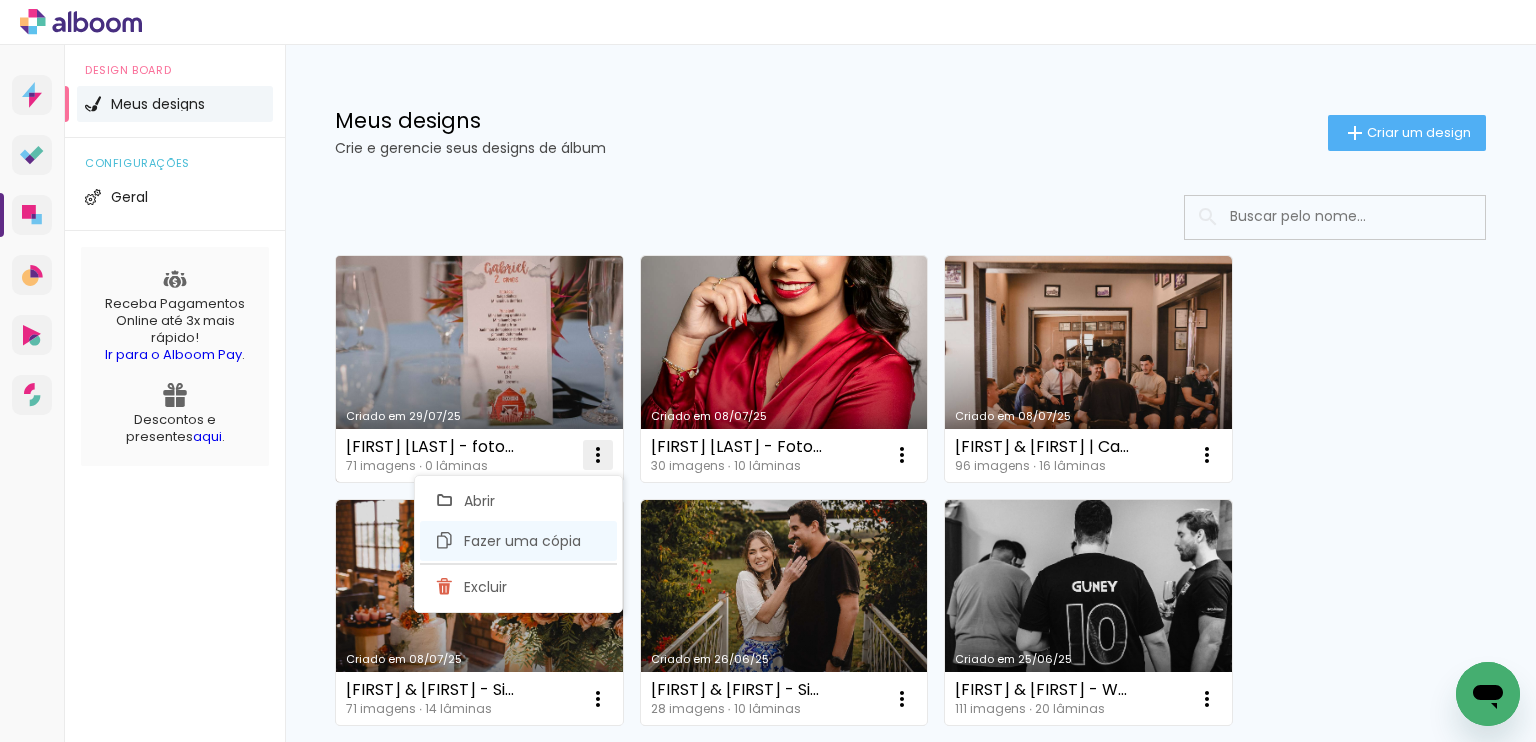click on "Fazer uma cópia" 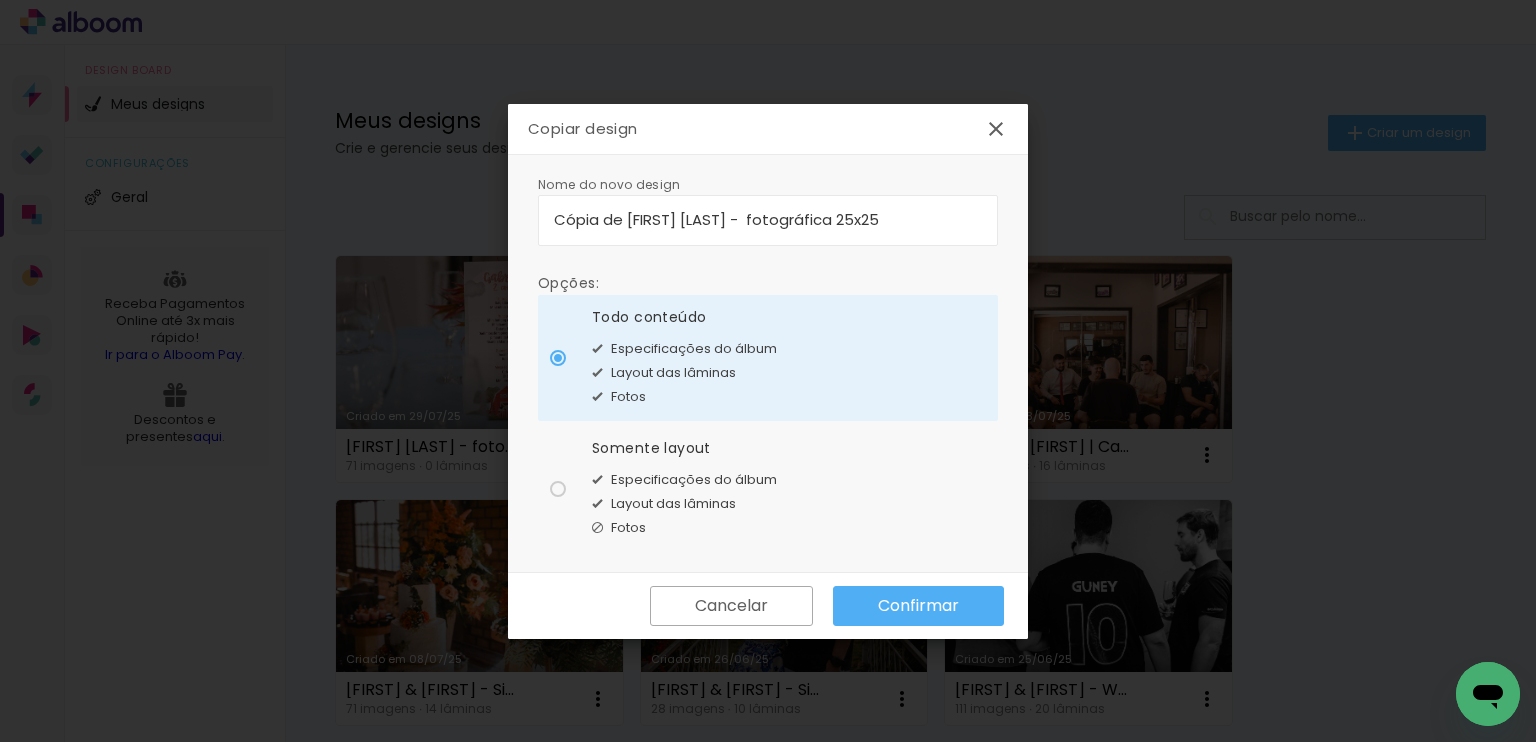 click on "Especificações do álbum" 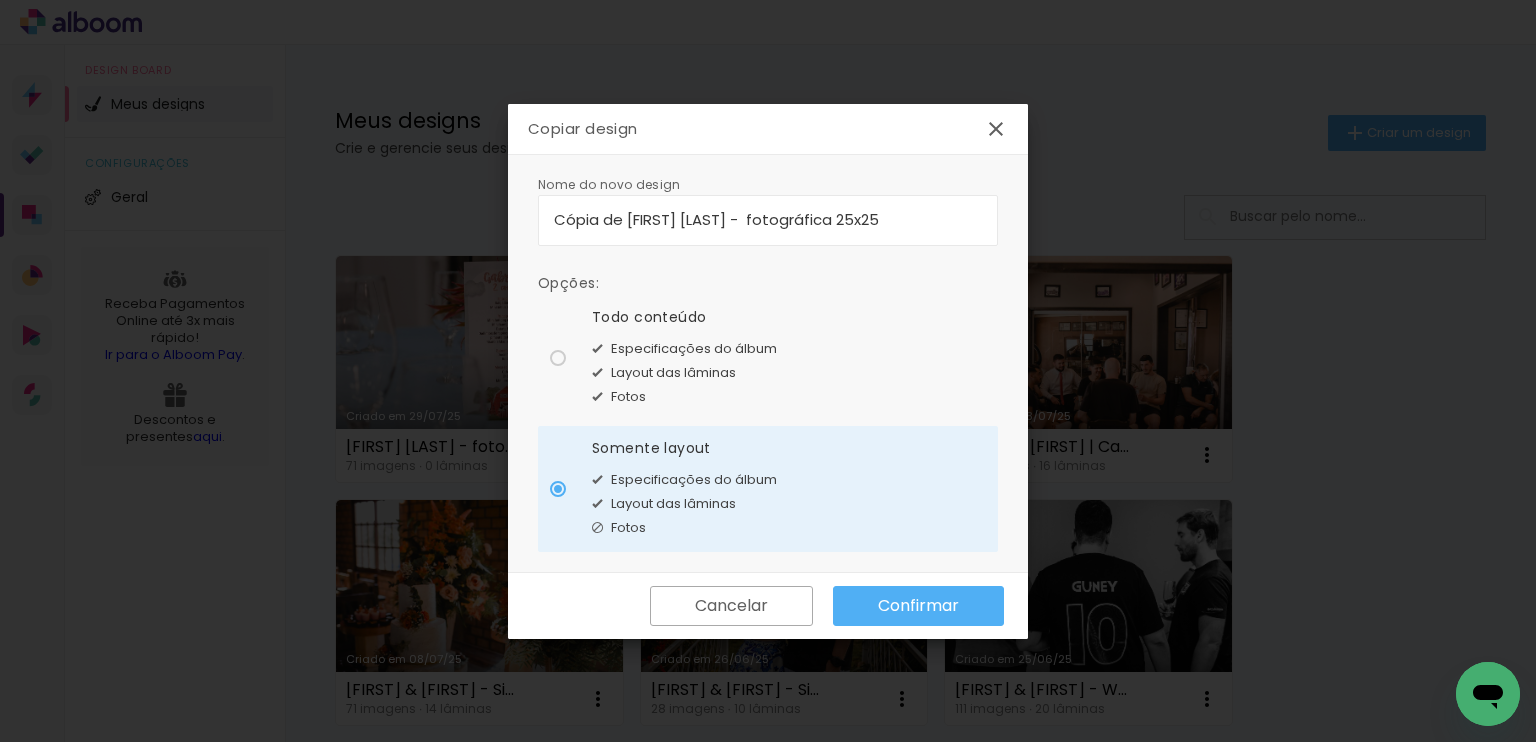 click on "Confirmar" at bounding box center [0, 0] 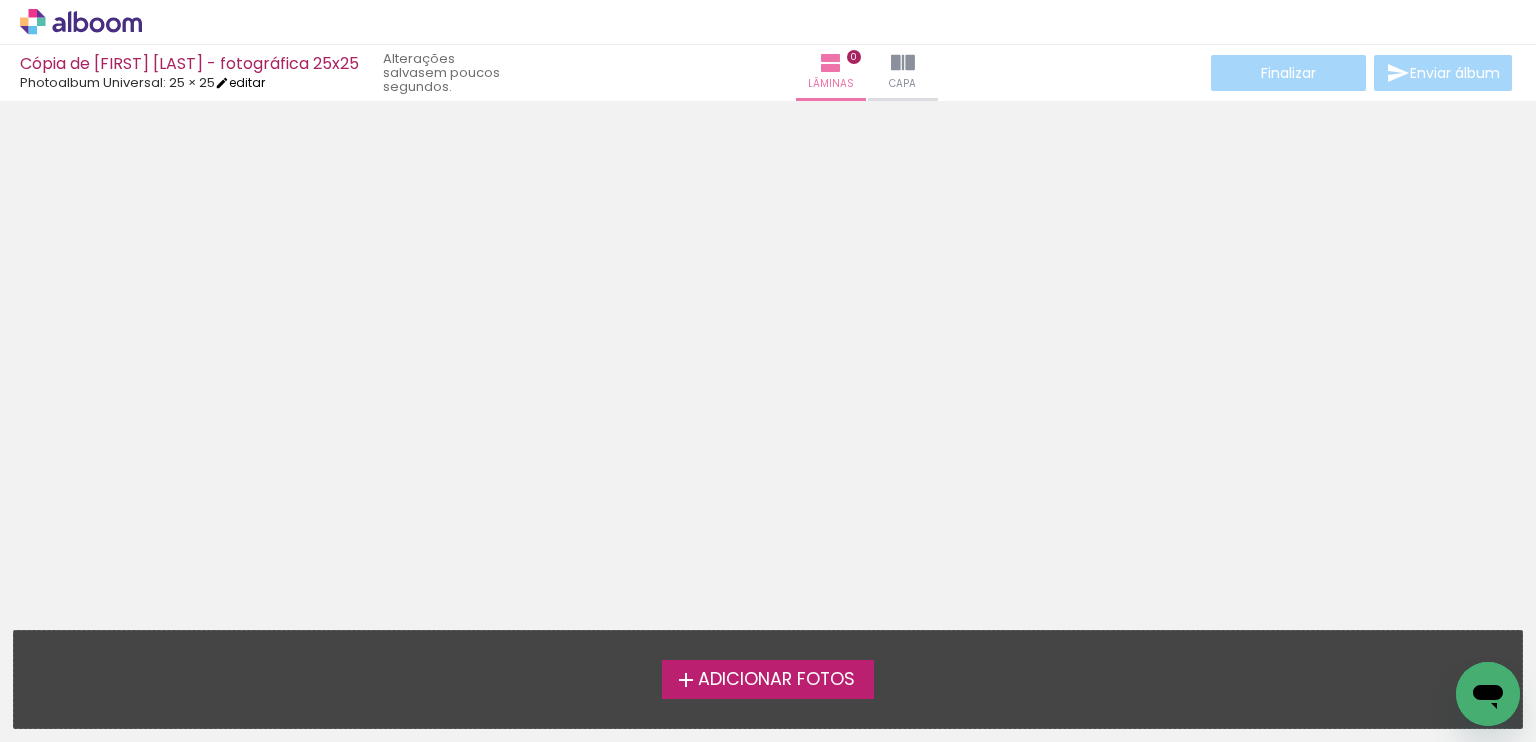 click on "editar" at bounding box center [240, 82] 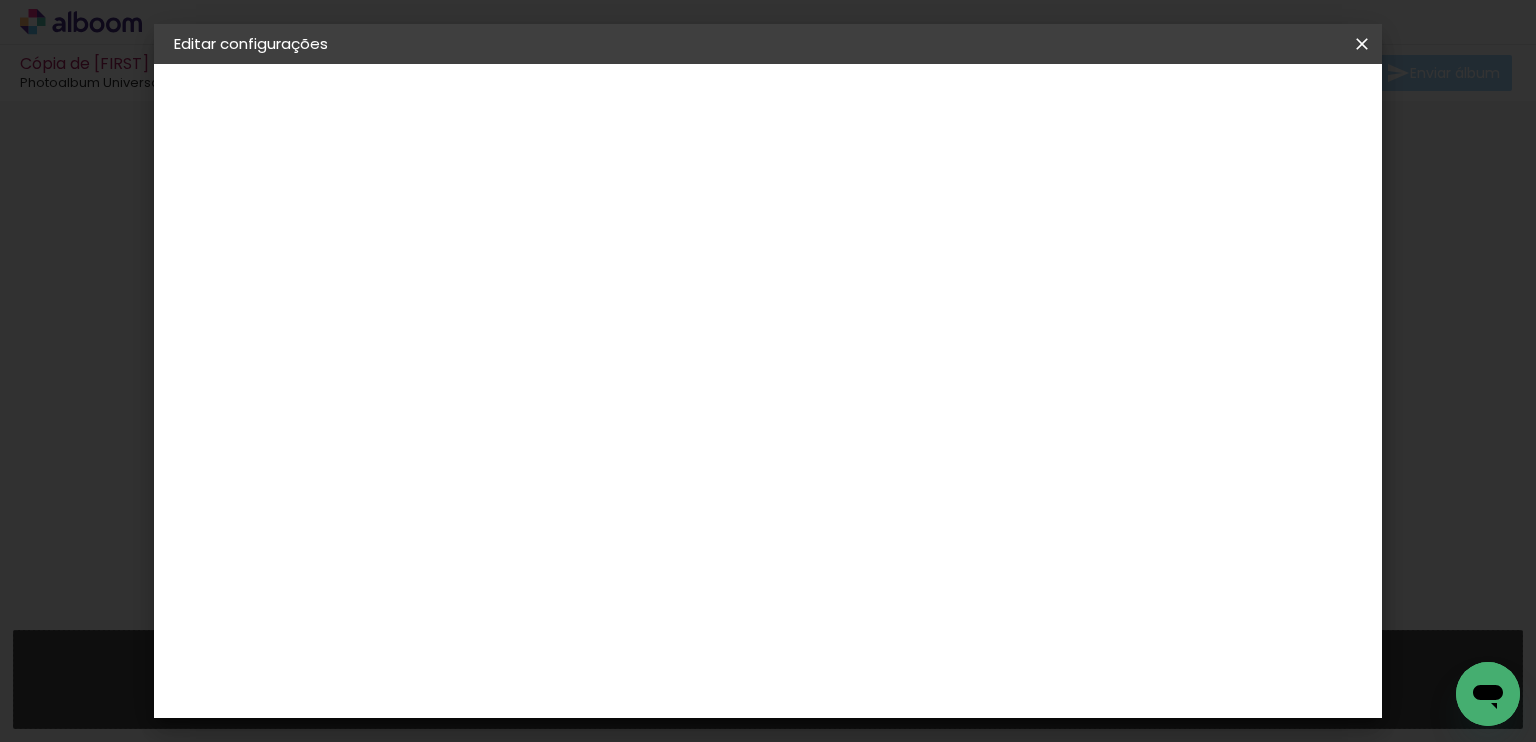 click on "Cópia de Gabriel M. -  fotográfica 25x25" at bounding box center [0, 0] 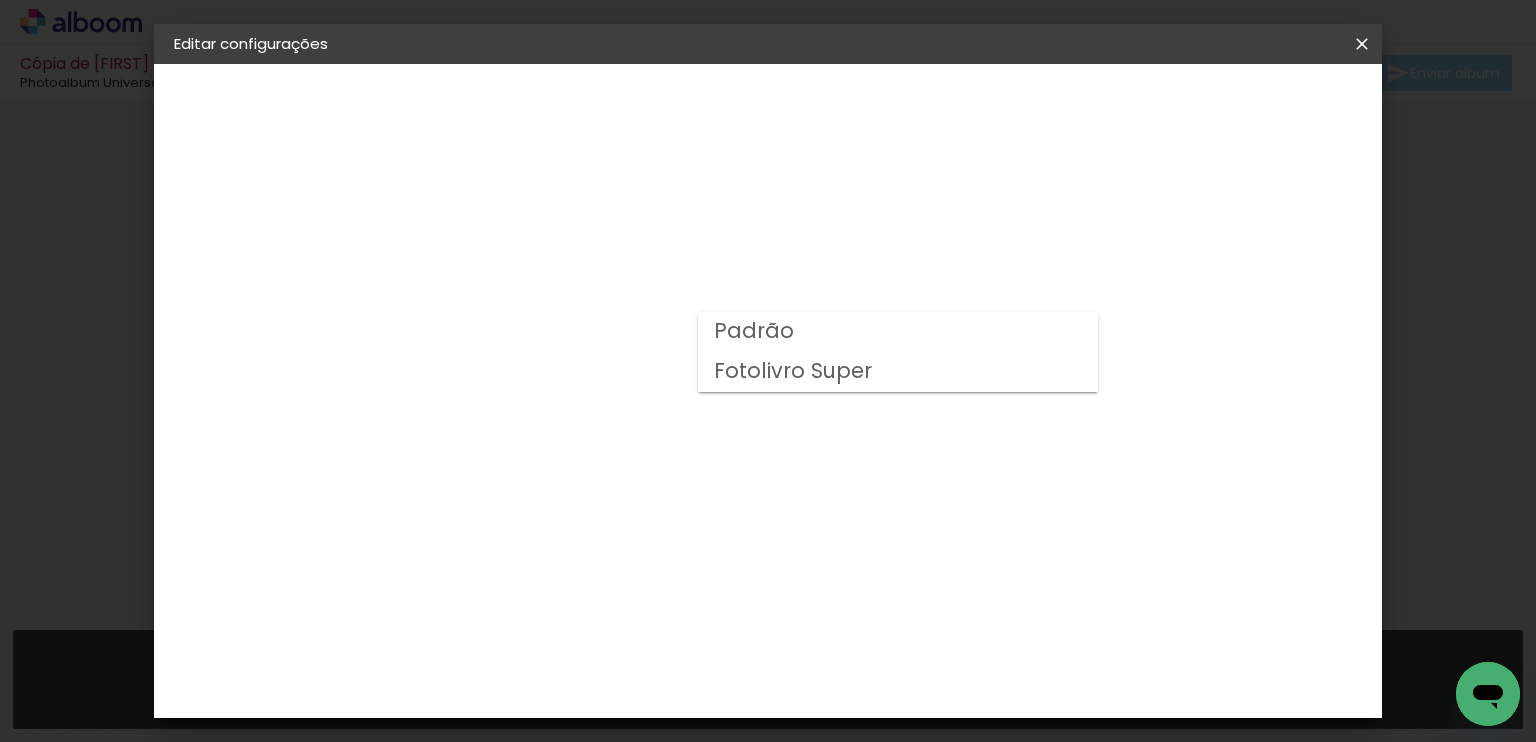 click on "Padrão" at bounding box center (898, 332) 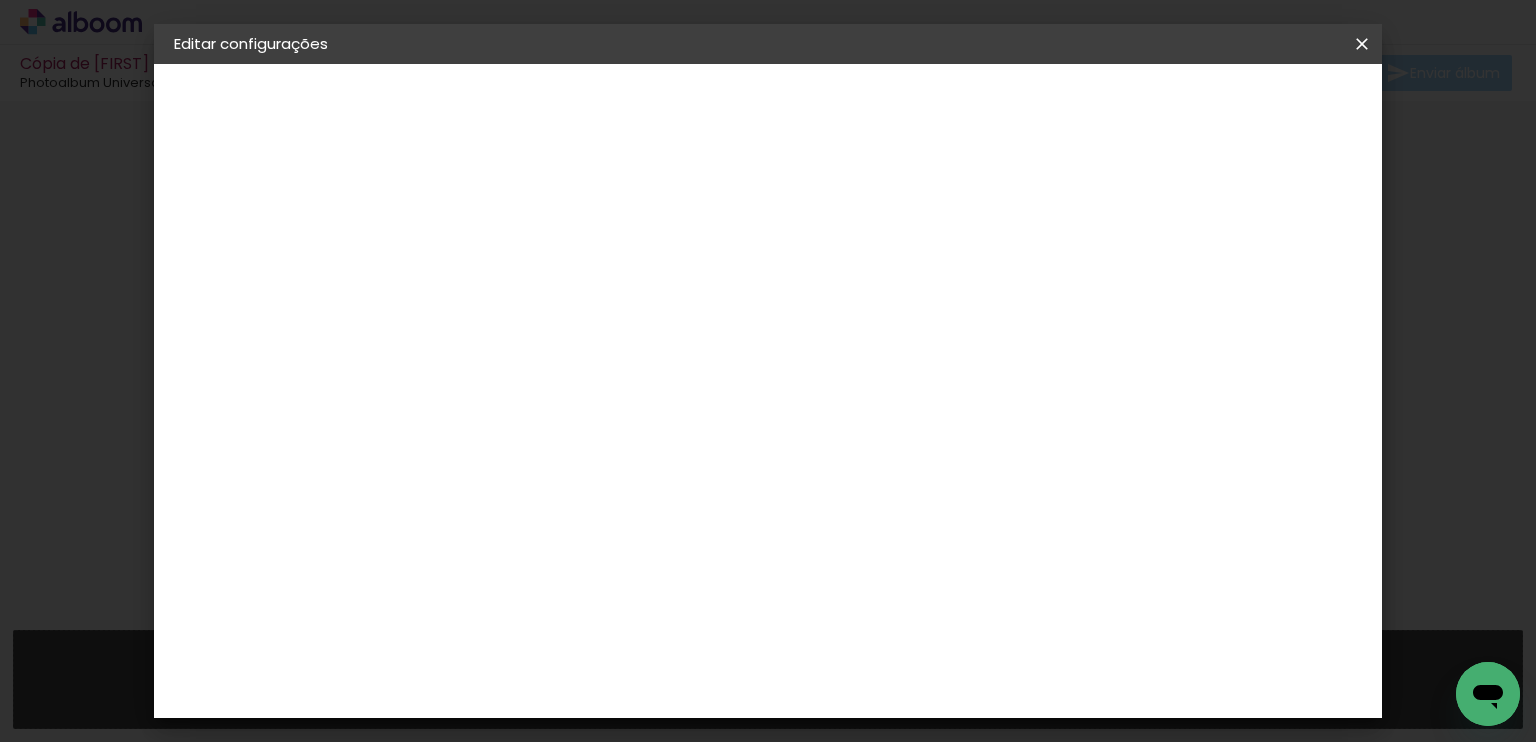 scroll, scrollTop: 700, scrollLeft: 0, axis: vertical 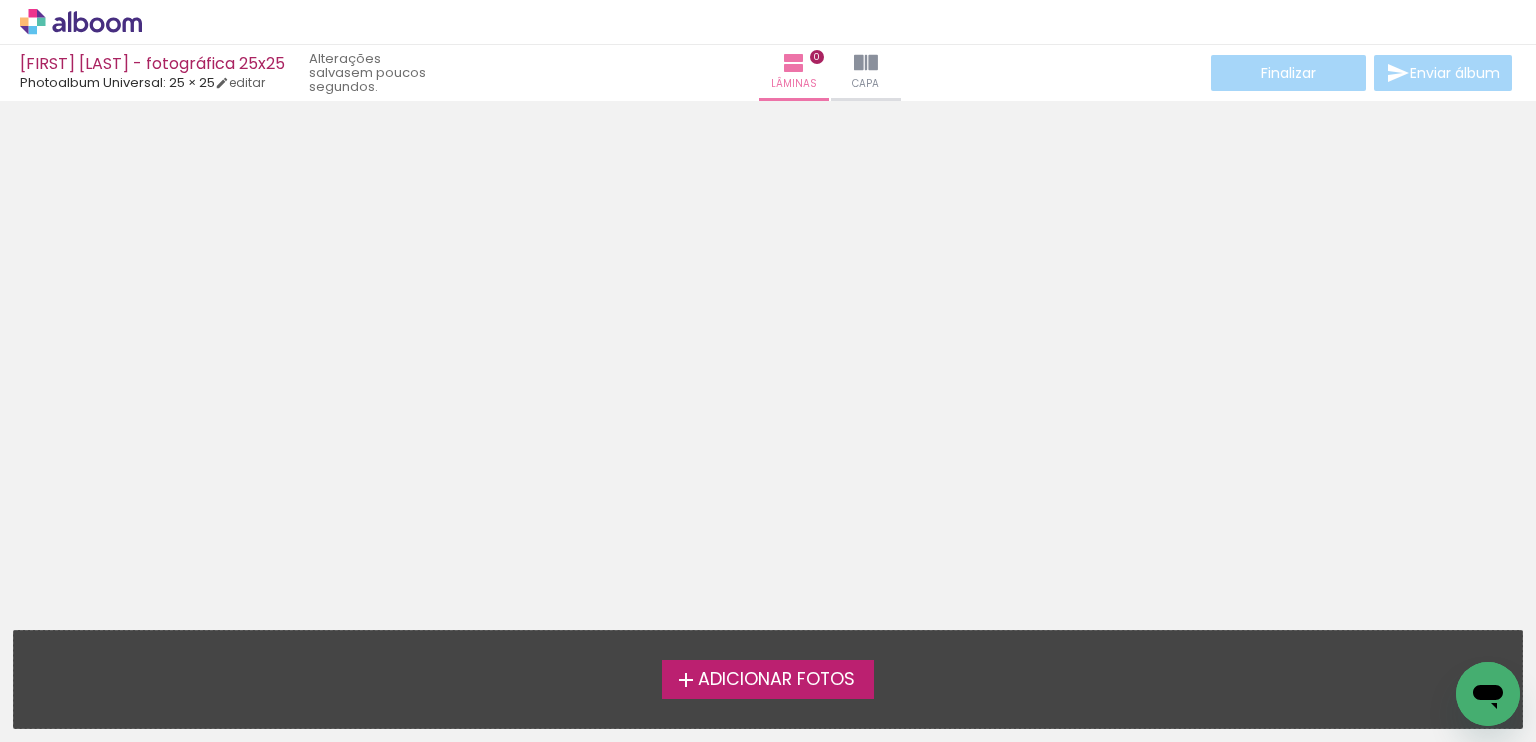 click on "Adicionar Fotos" at bounding box center [776, 680] 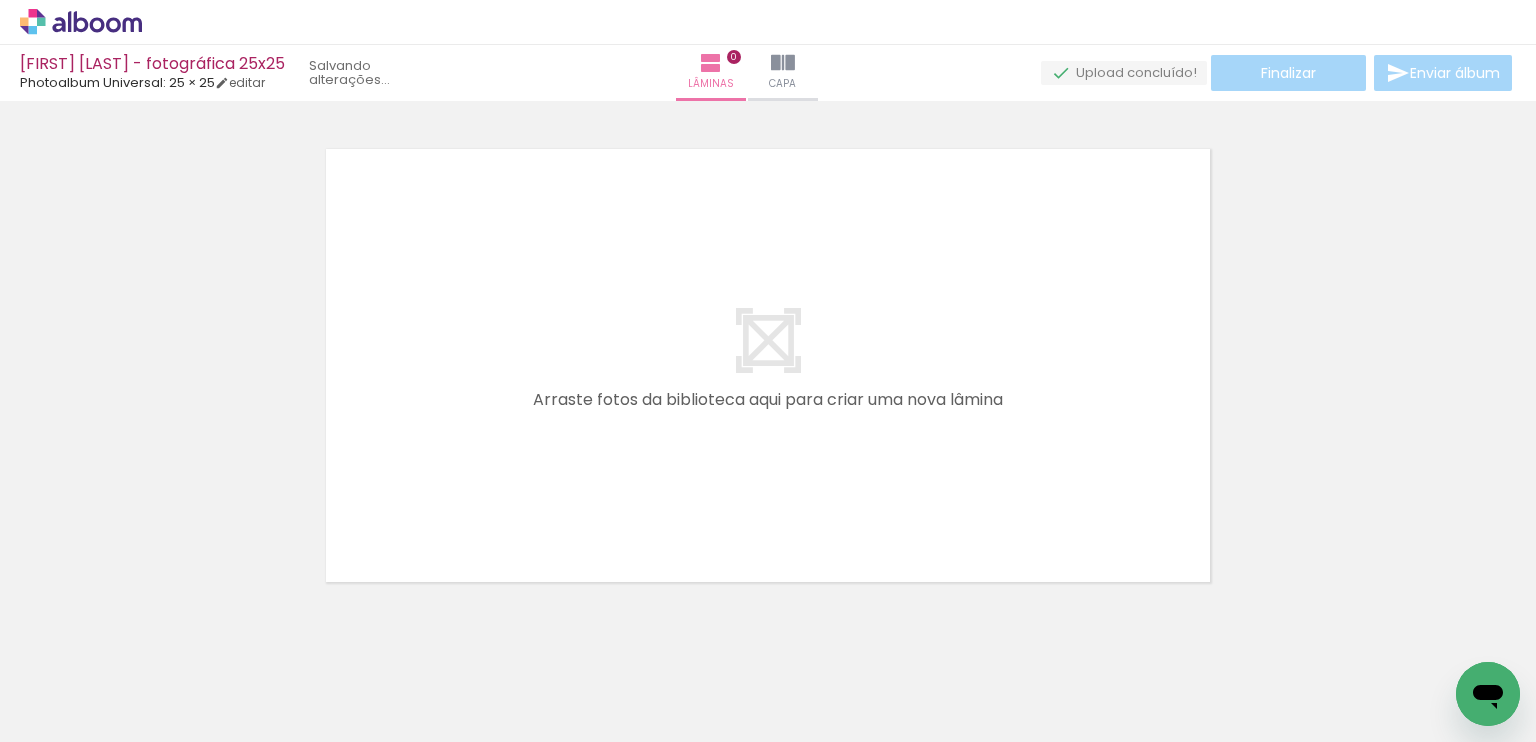 scroll, scrollTop: 25, scrollLeft: 0, axis: vertical 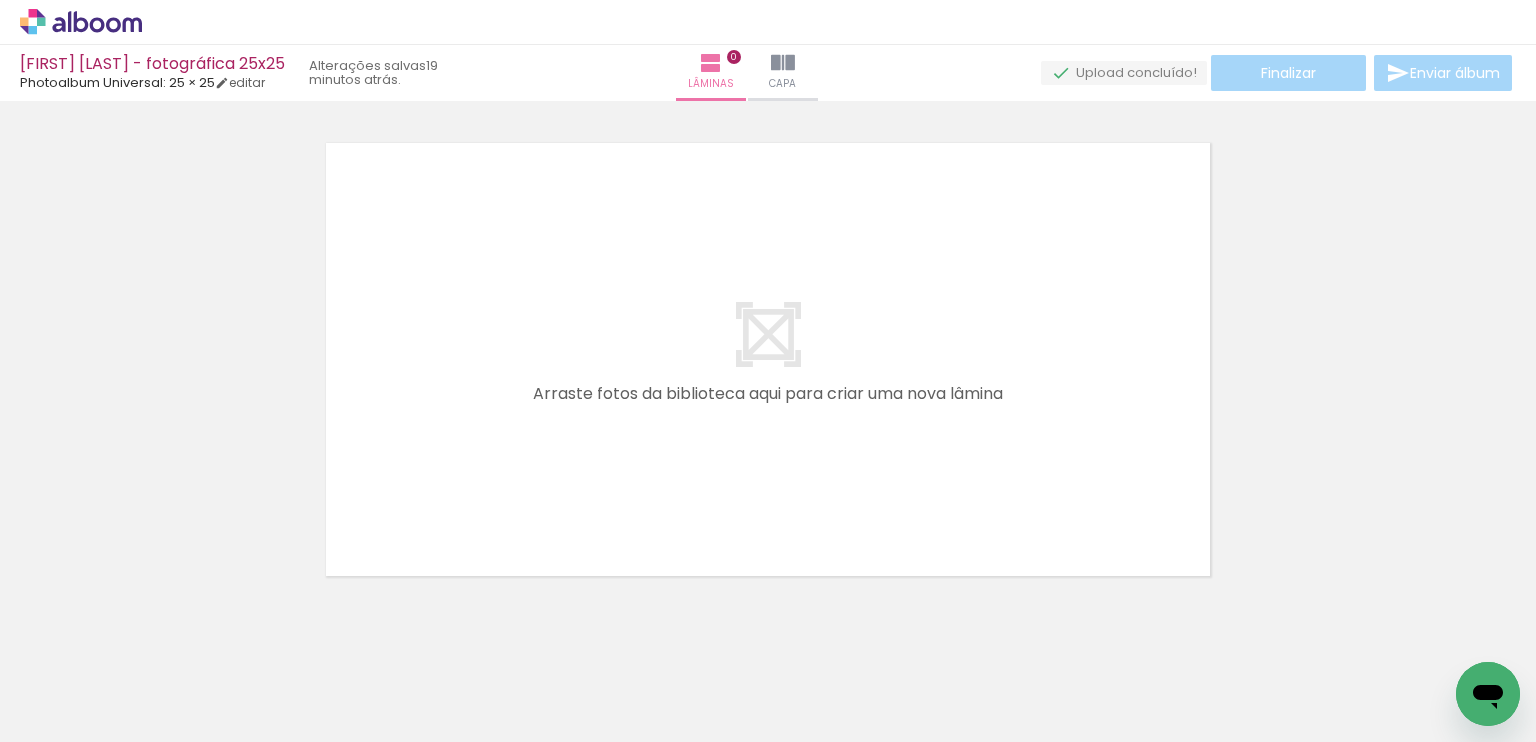 click 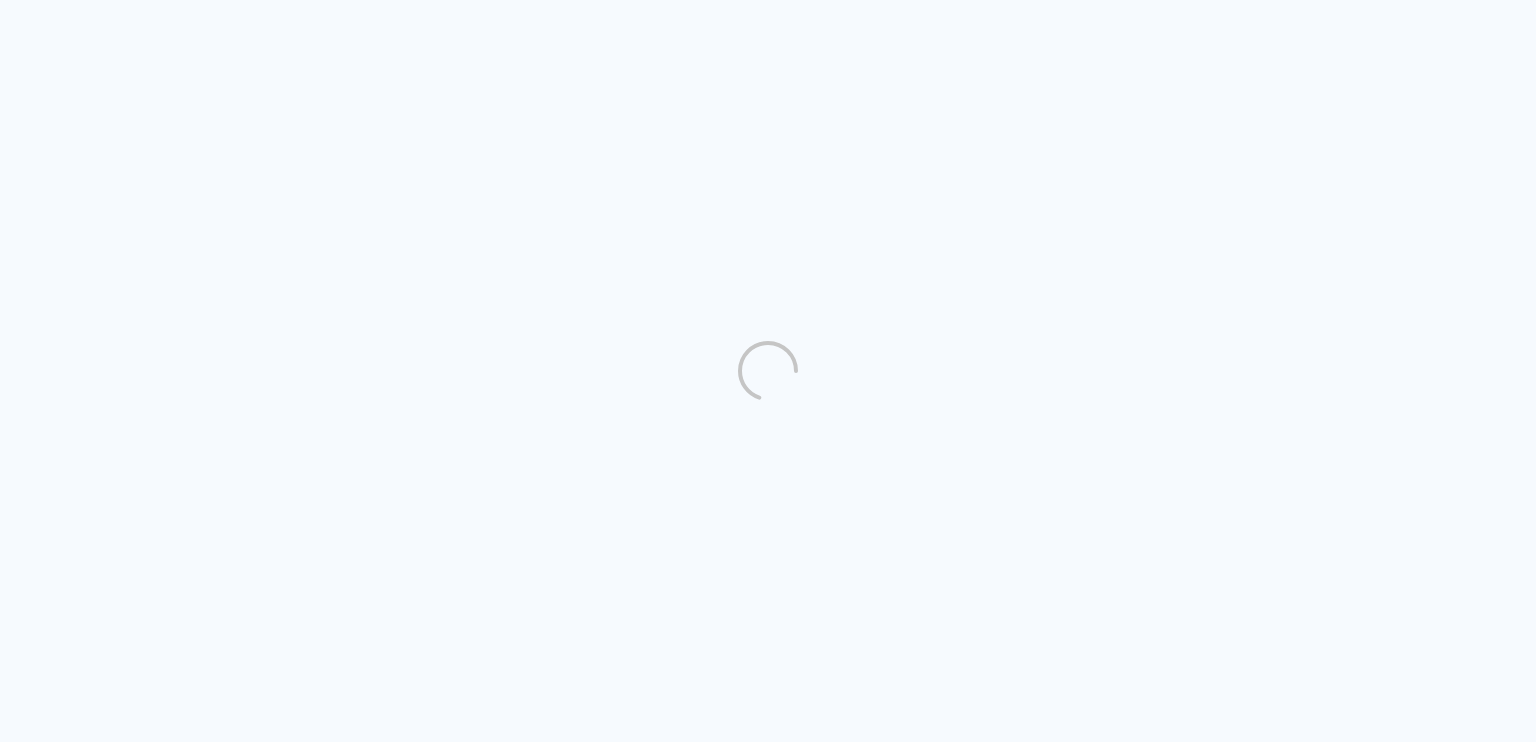 scroll, scrollTop: 0, scrollLeft: 0, axis: both 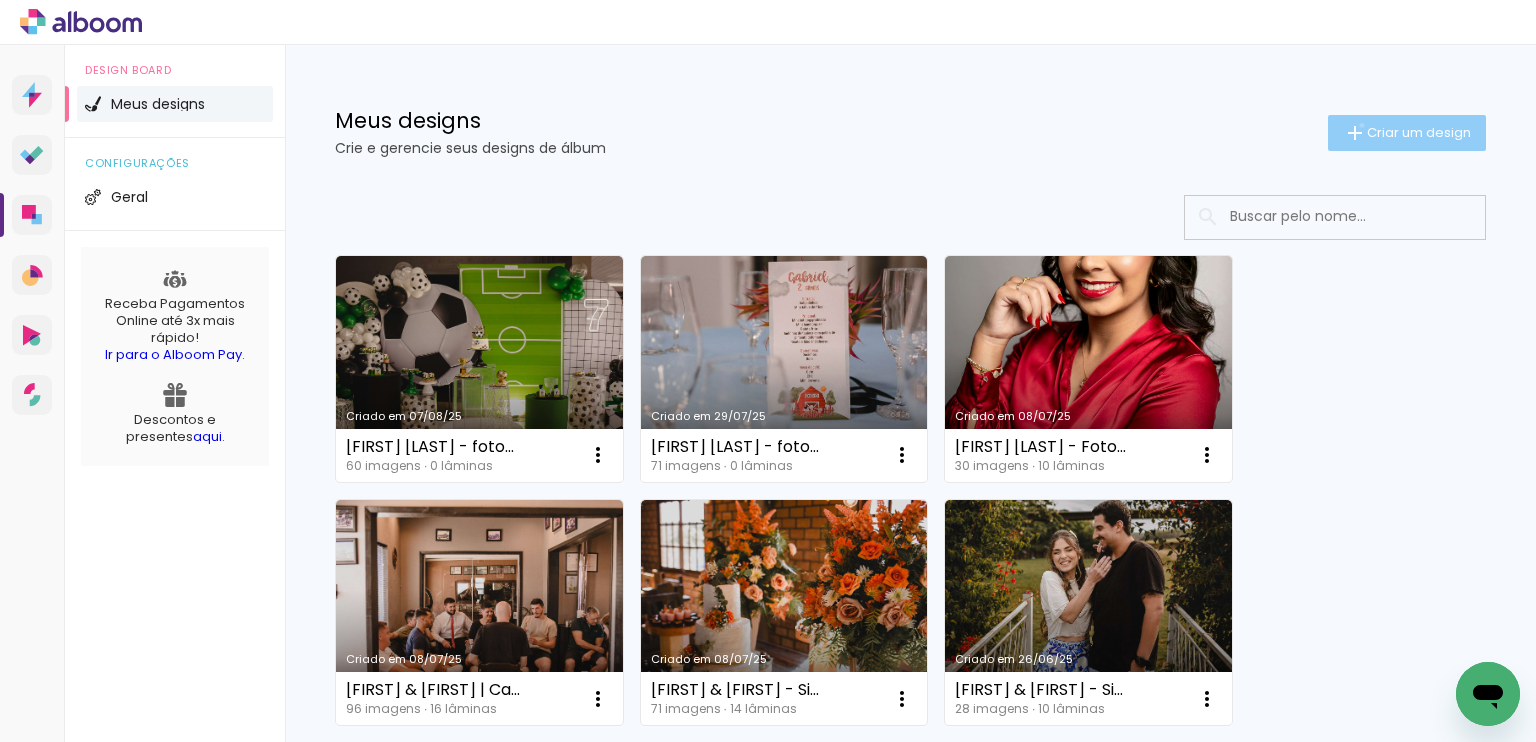 click 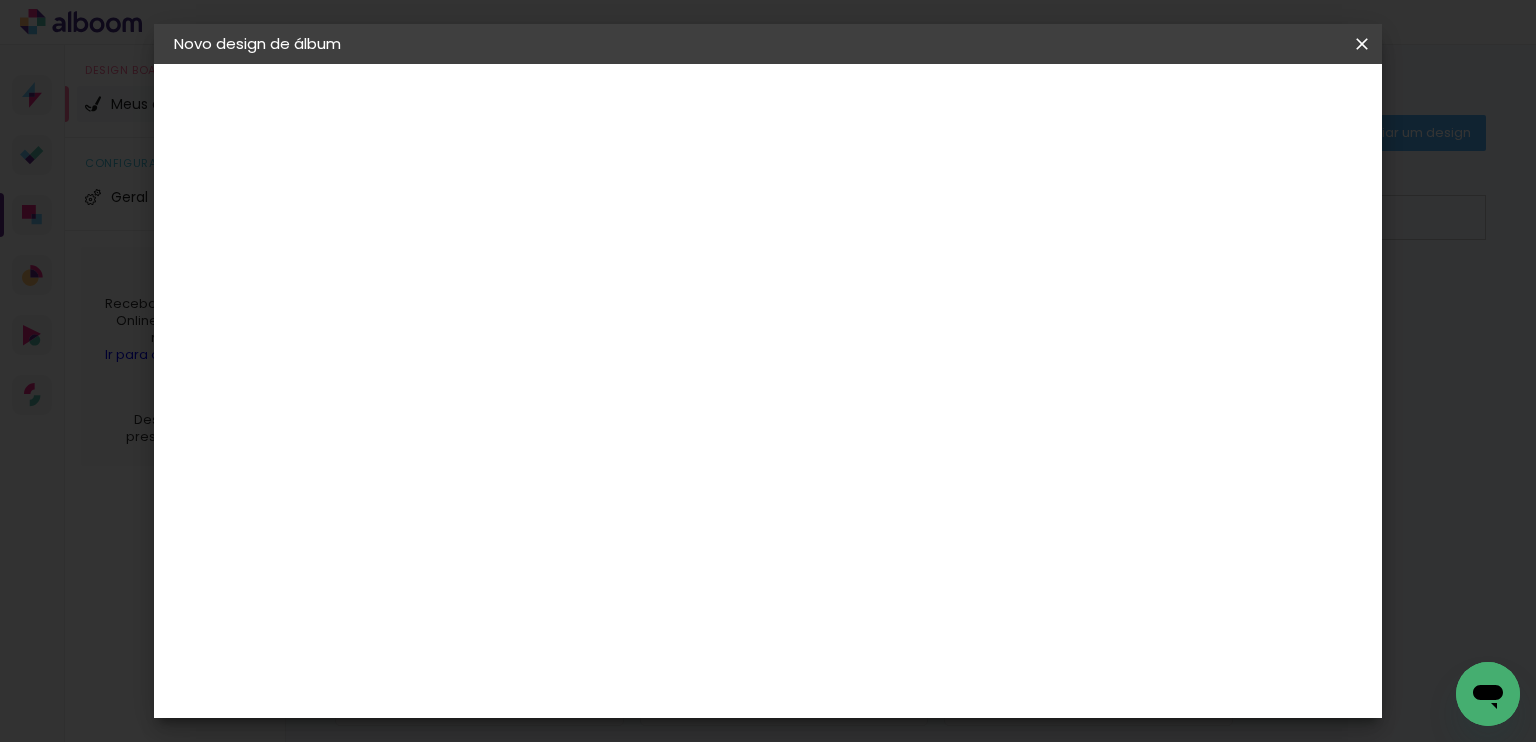 click at bounding box center [501, 268] 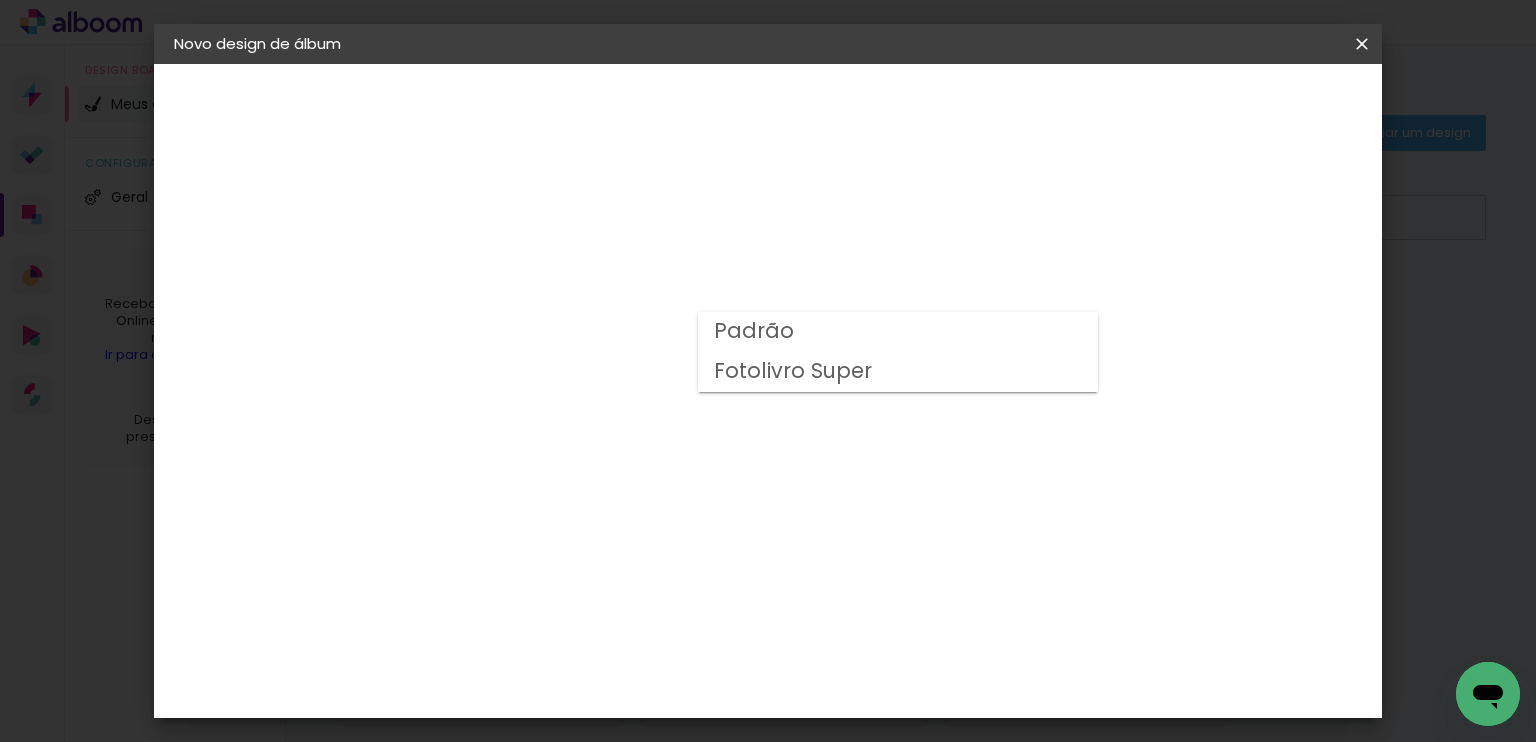 click on "Padrão" at bounding box center (898, 332) 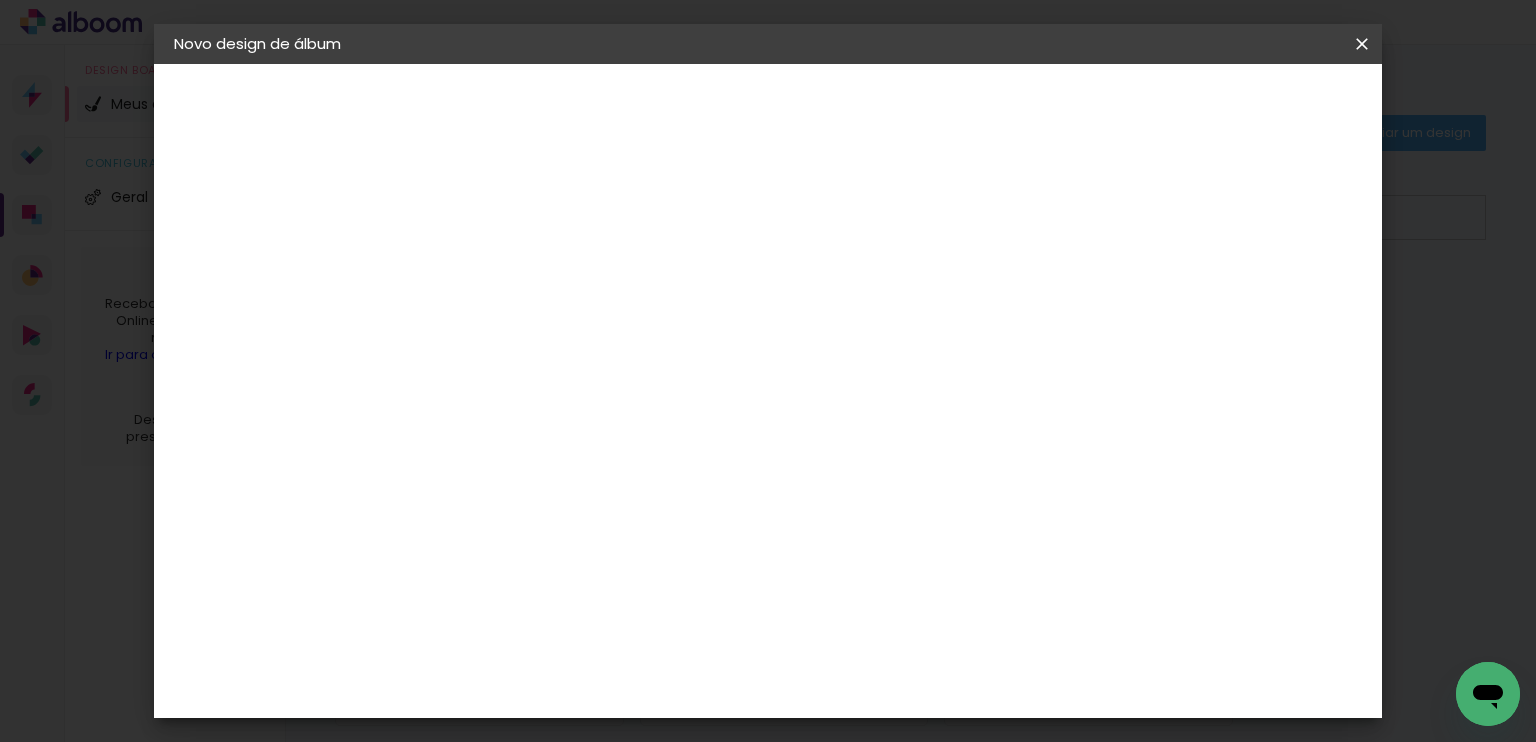 click on "Horizontal" 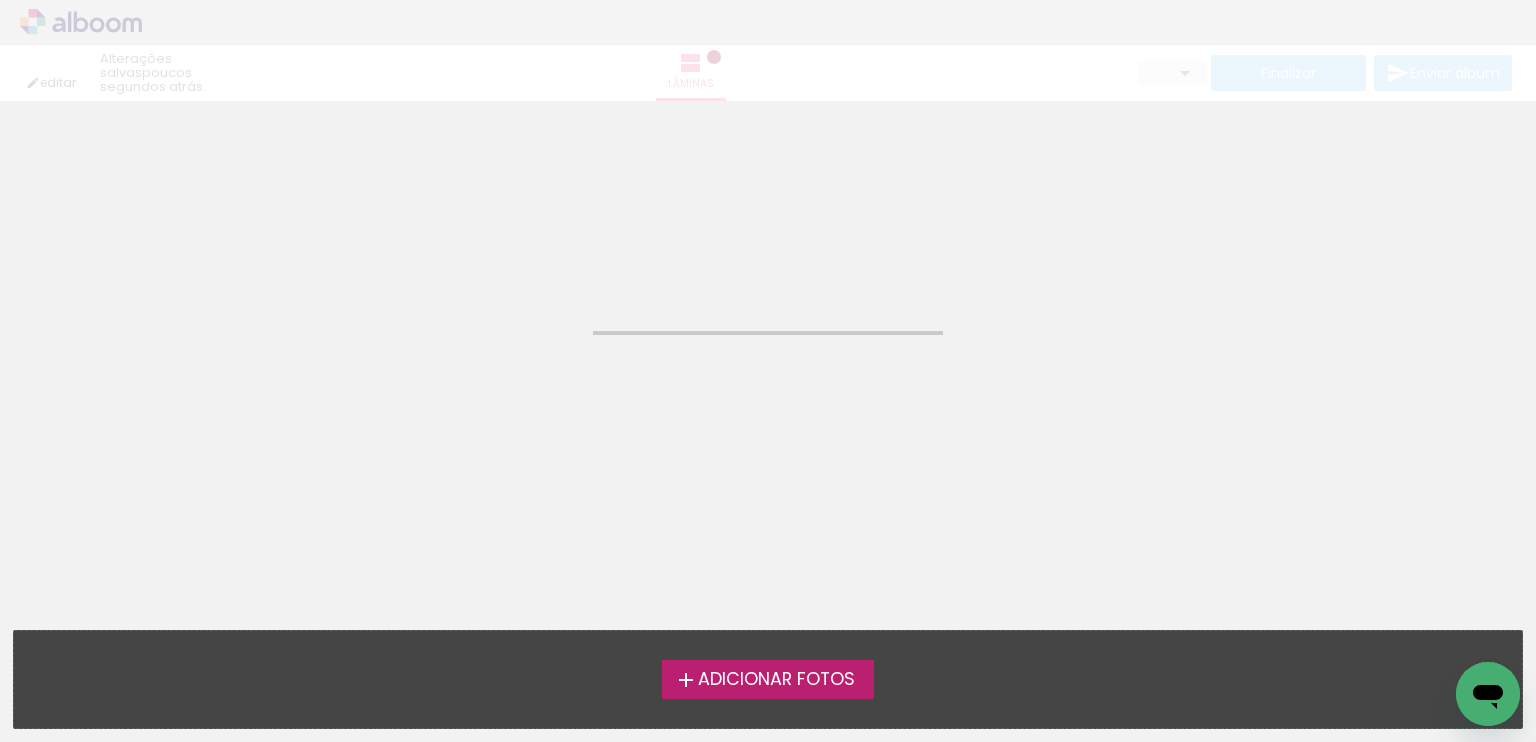 click on "Adicionar Fotos" at bounding box center [776, 680] 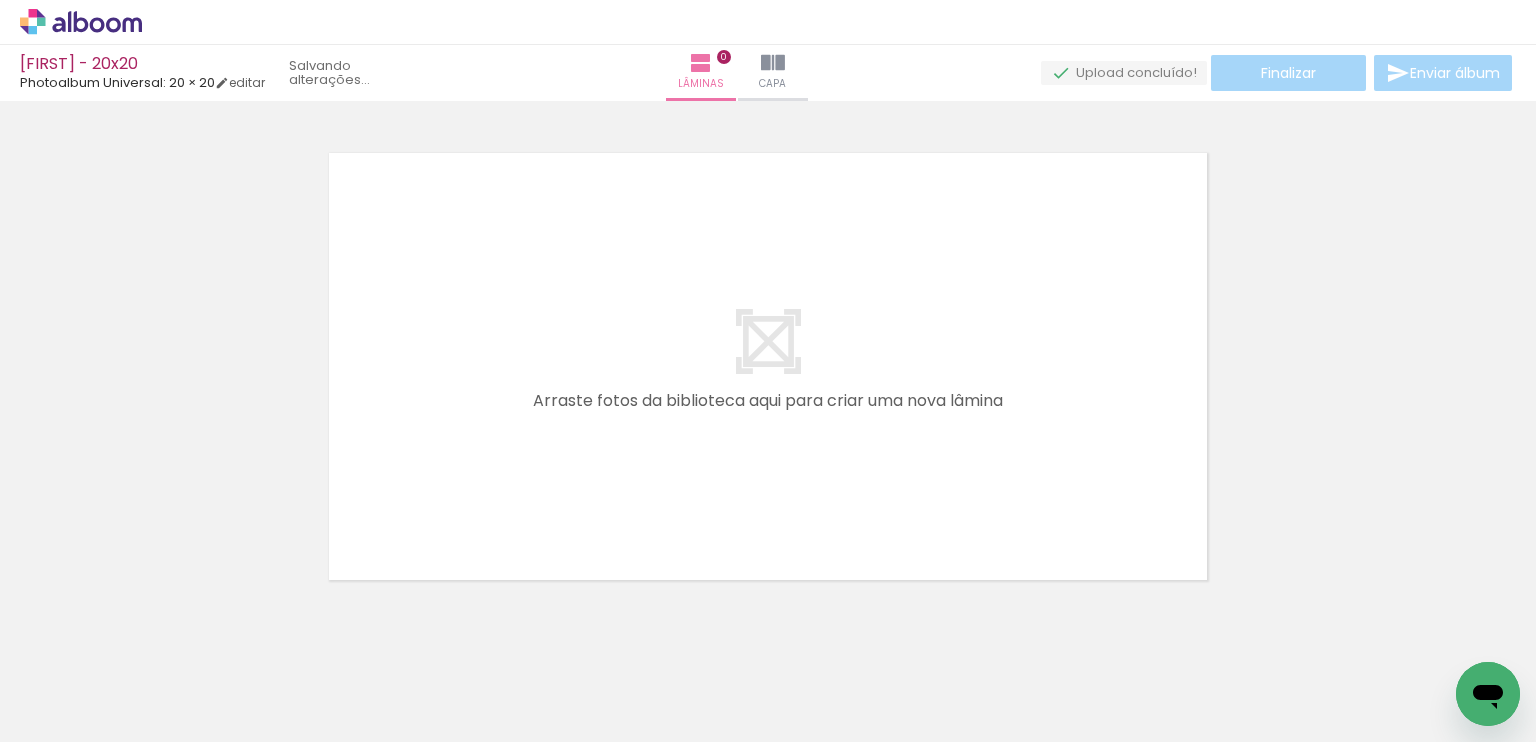 scroll, scrollTop: 25, scrollLeft: 0, axis: vertical 